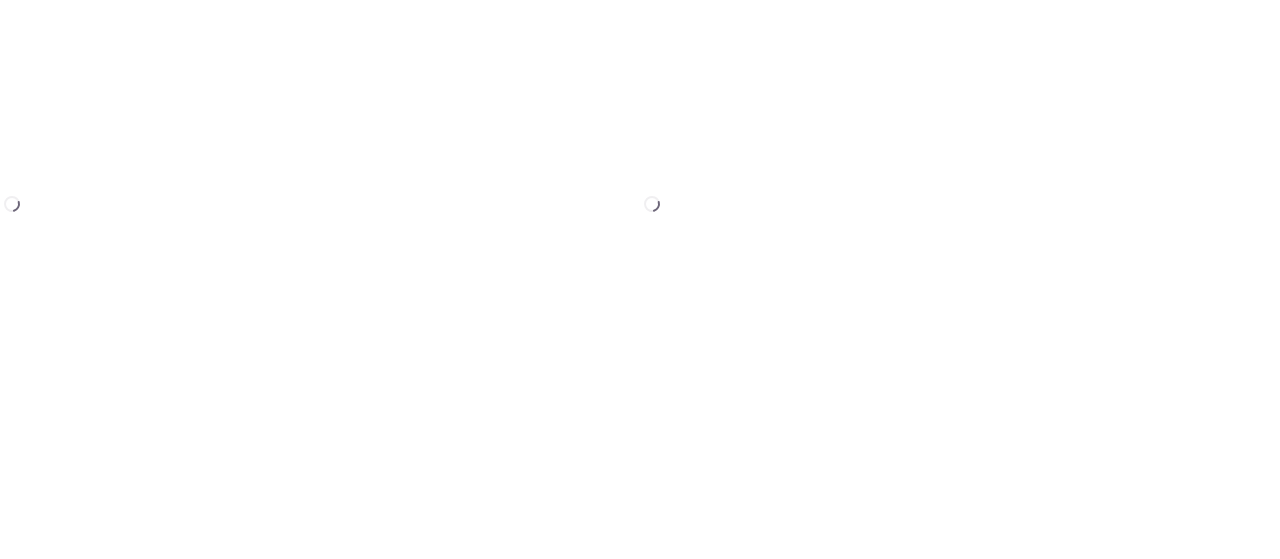 scroll, scrollTop: 0, scrollLeft: 0, axis: both 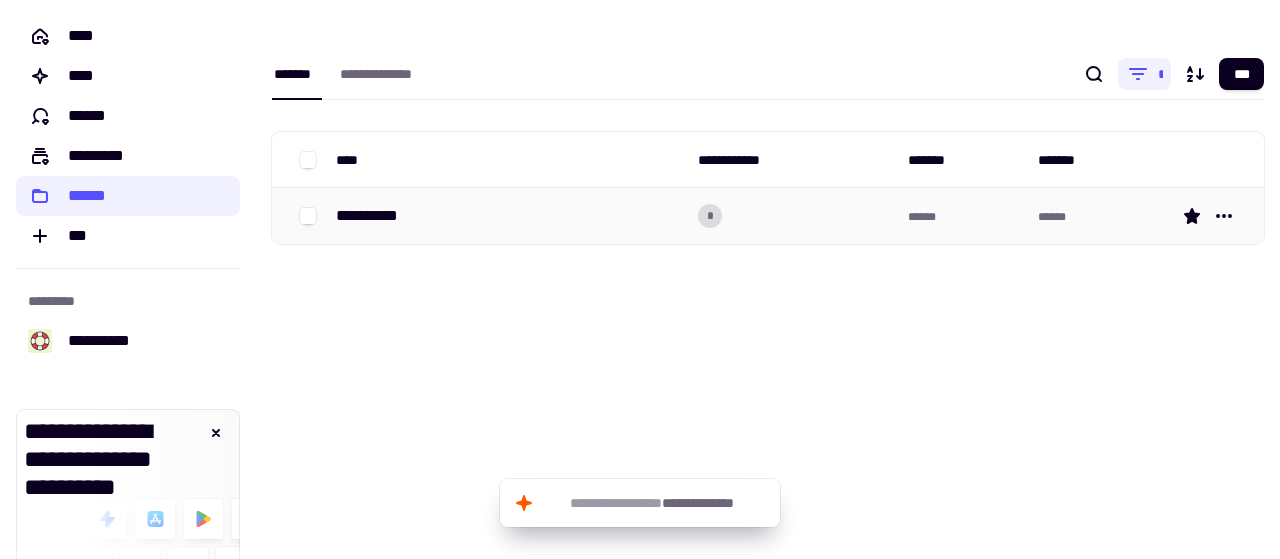 click on "**********" at bounding box center [509, 216] 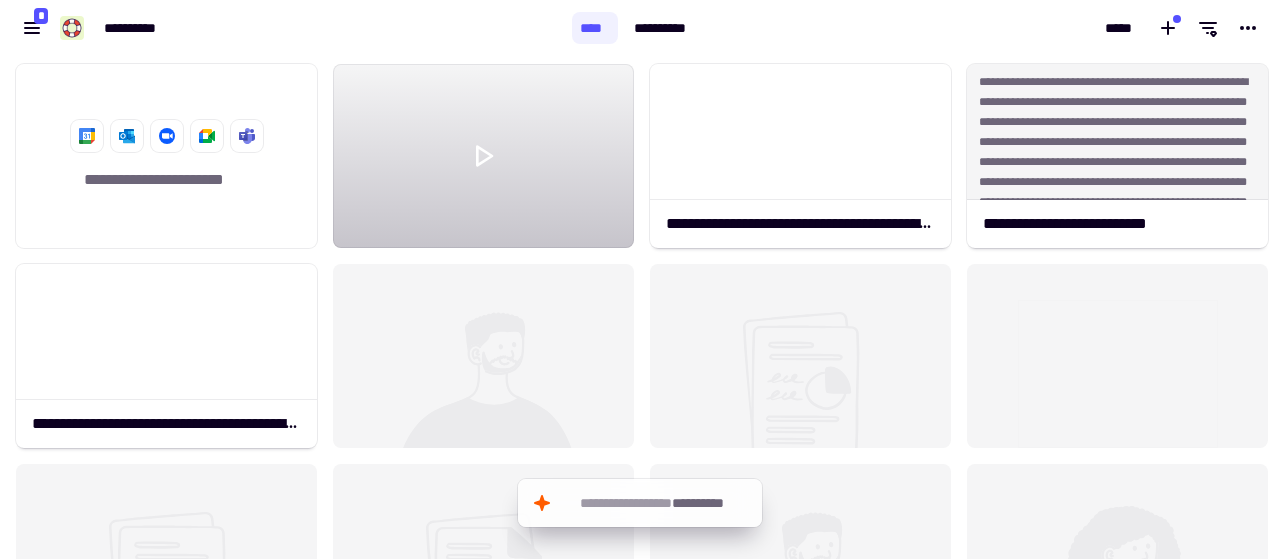 scroll, scrollTop: 16, scrollLeft: 16, axis: both 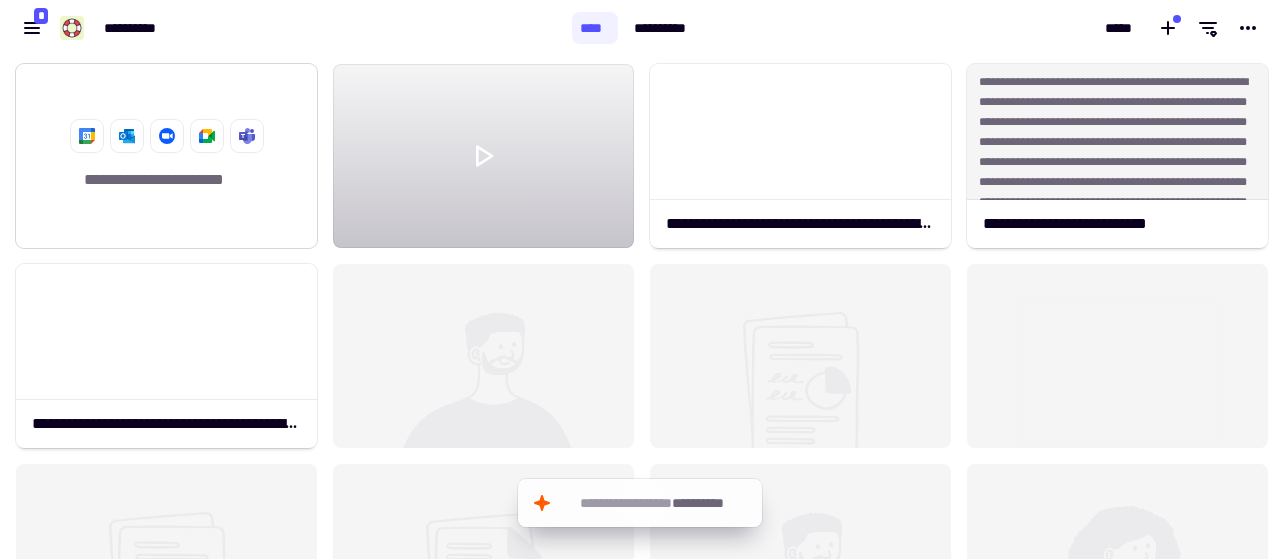 click on "**********" 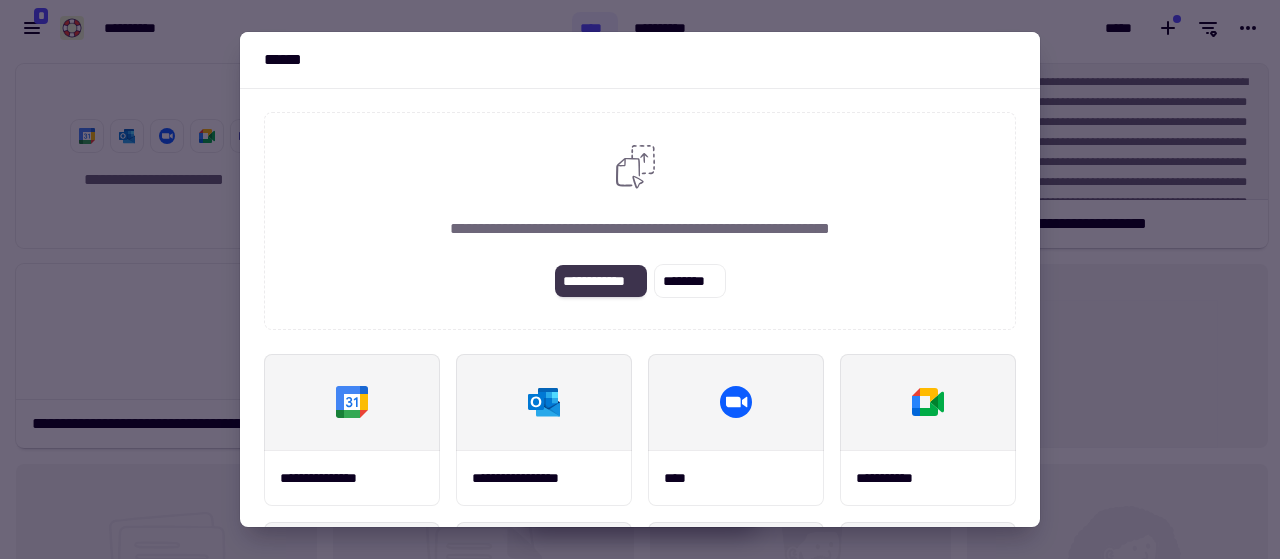 click on "**********" 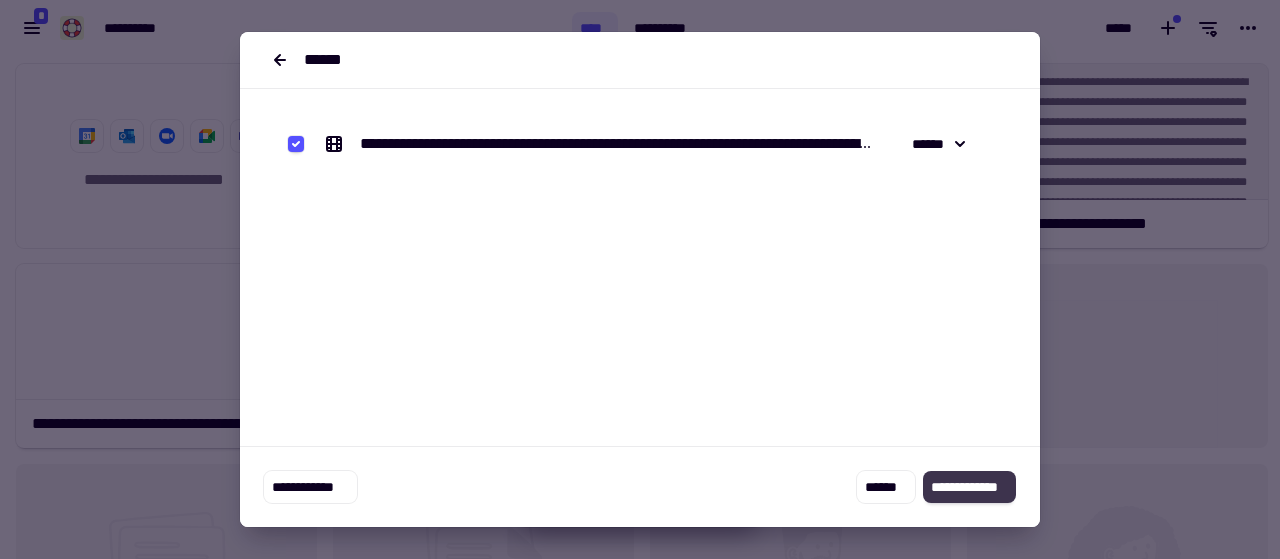 click on "**********" 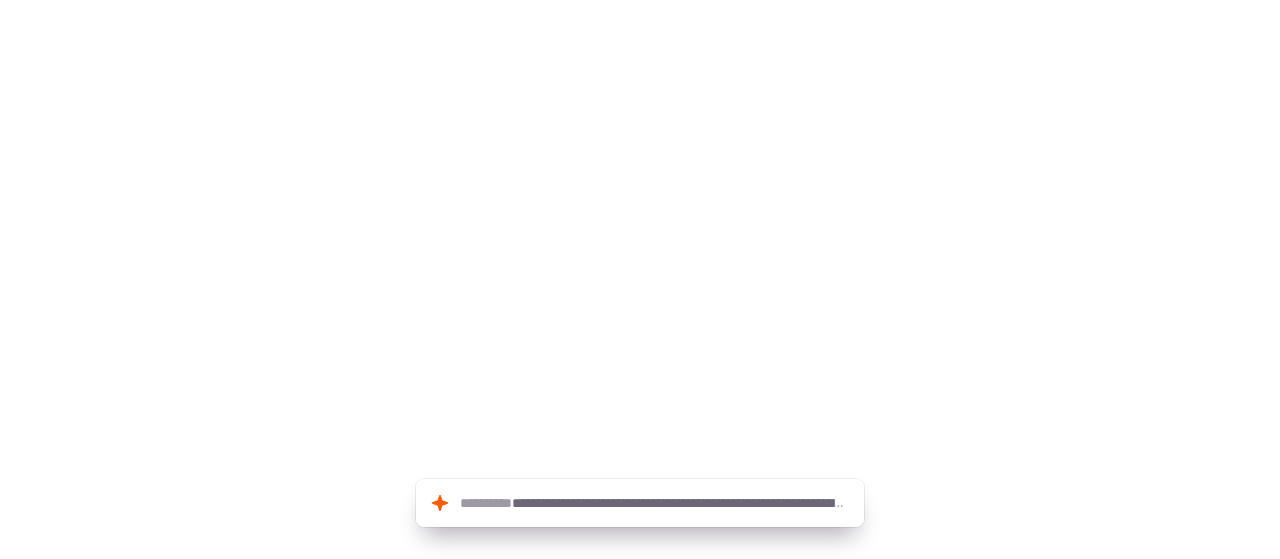 click on "**********" at bounding box center [640, 279] 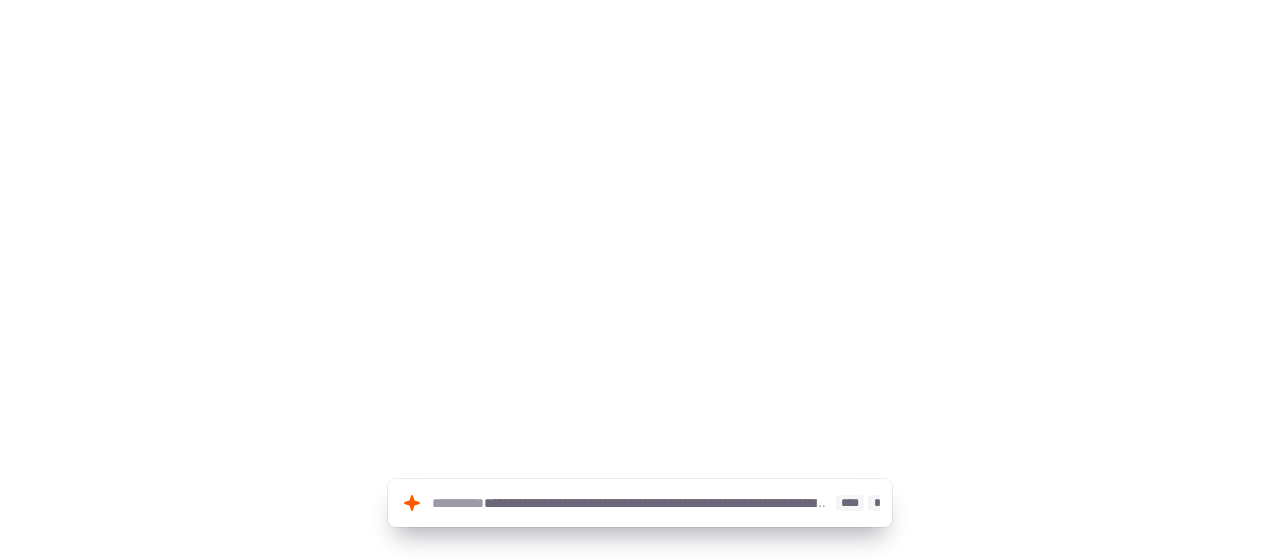 click on "**********" 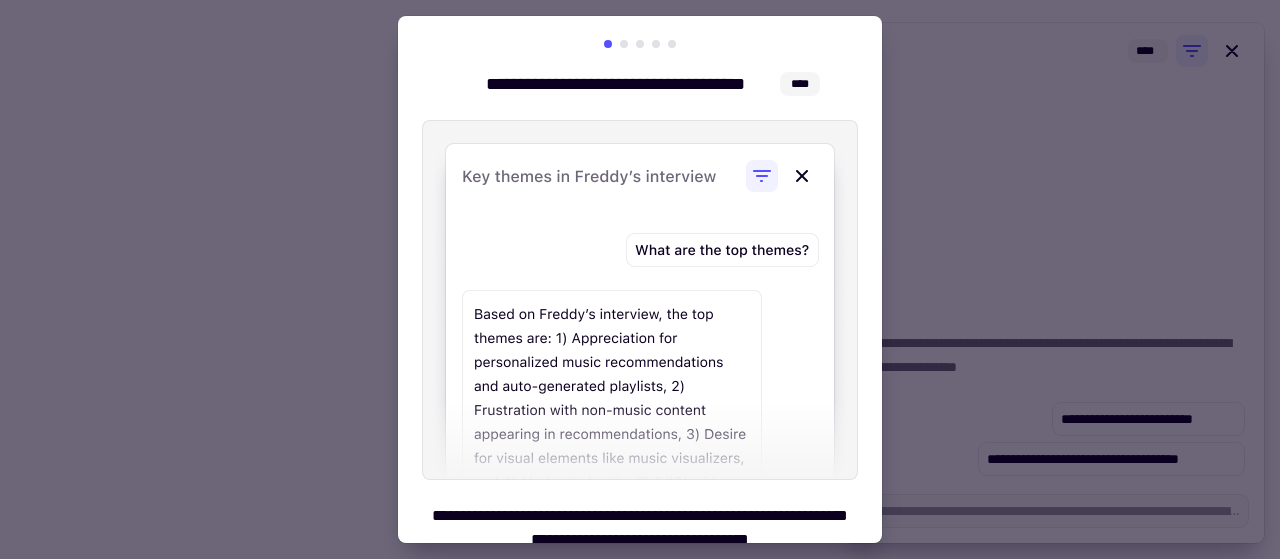 click on "********" 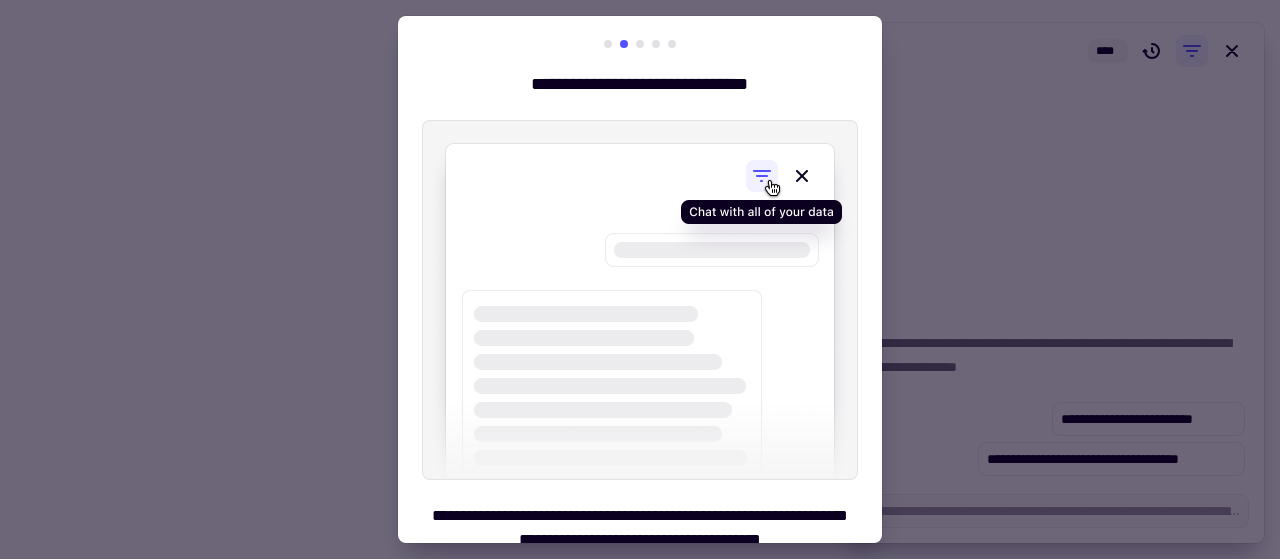 click on "********" 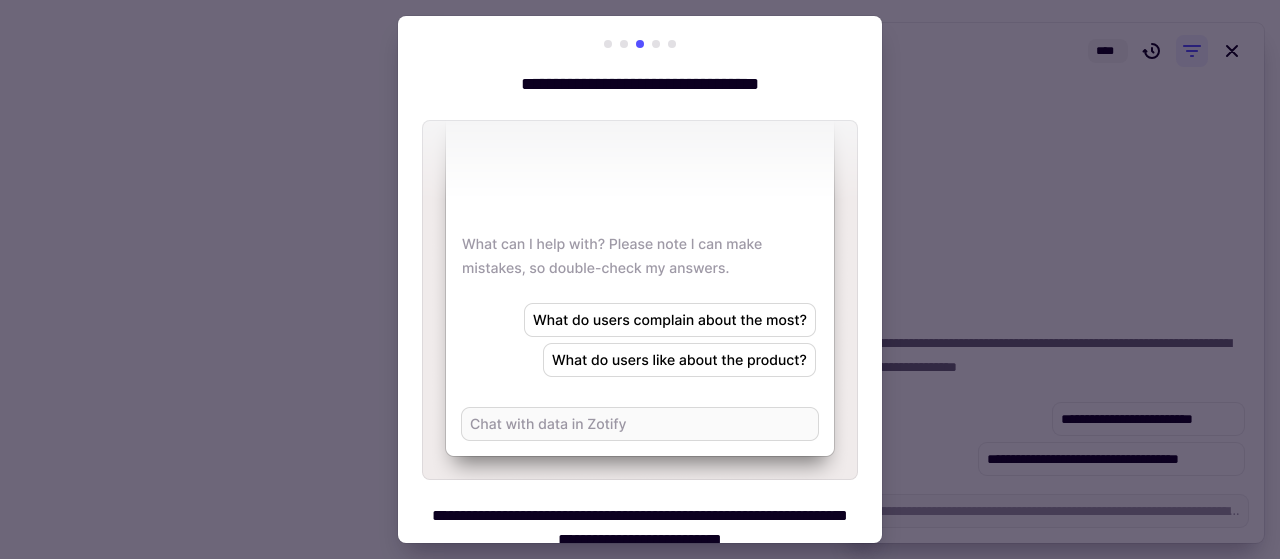 click on "********" 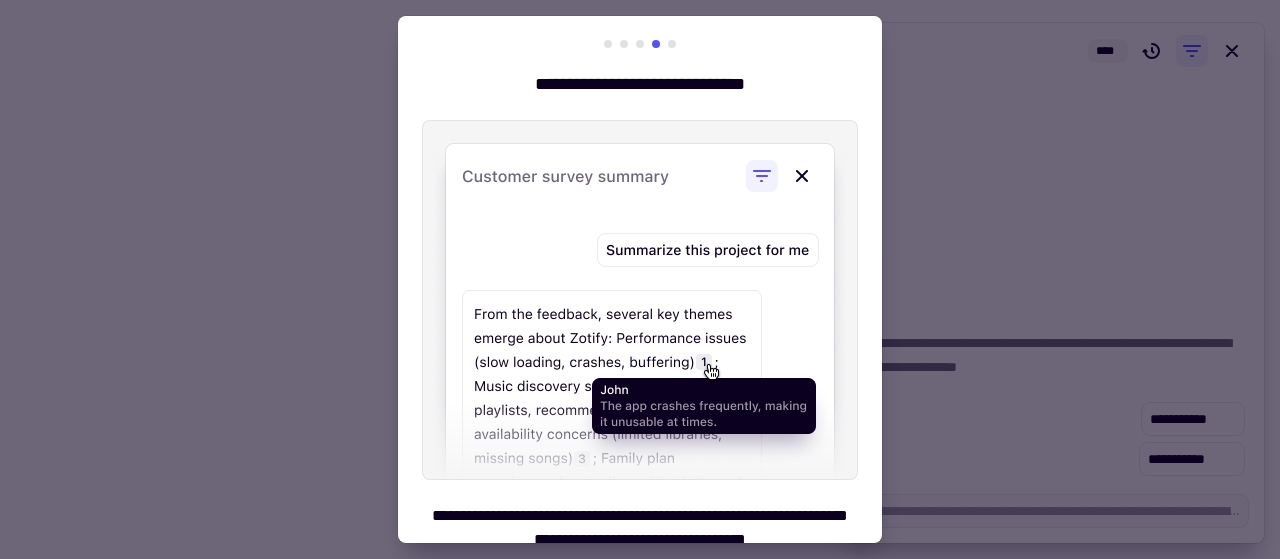 click on "********" 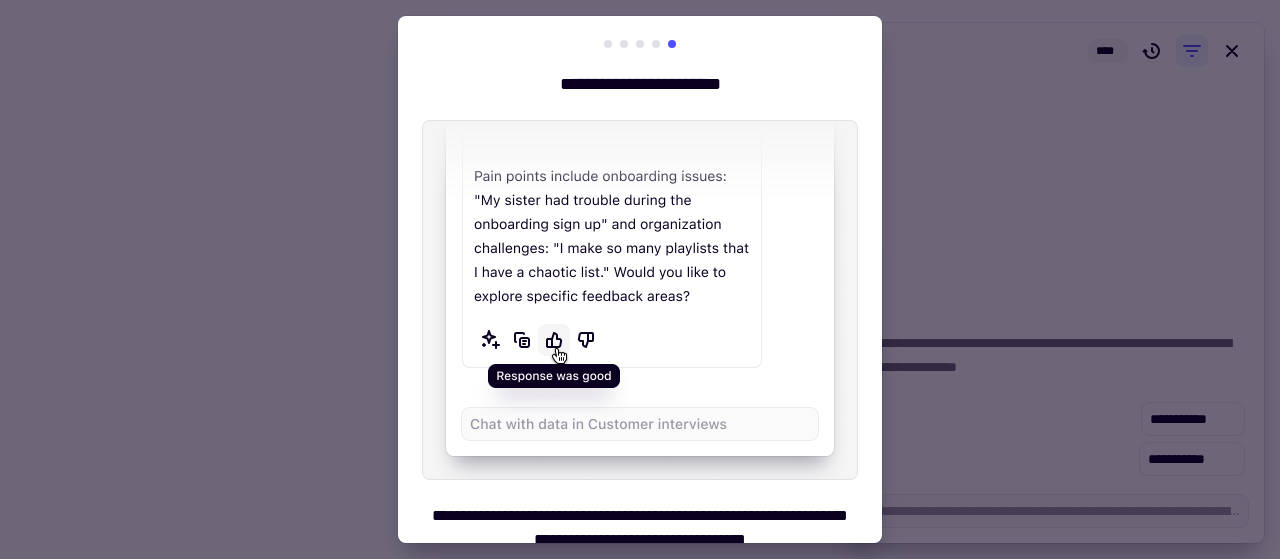 click on "**********" 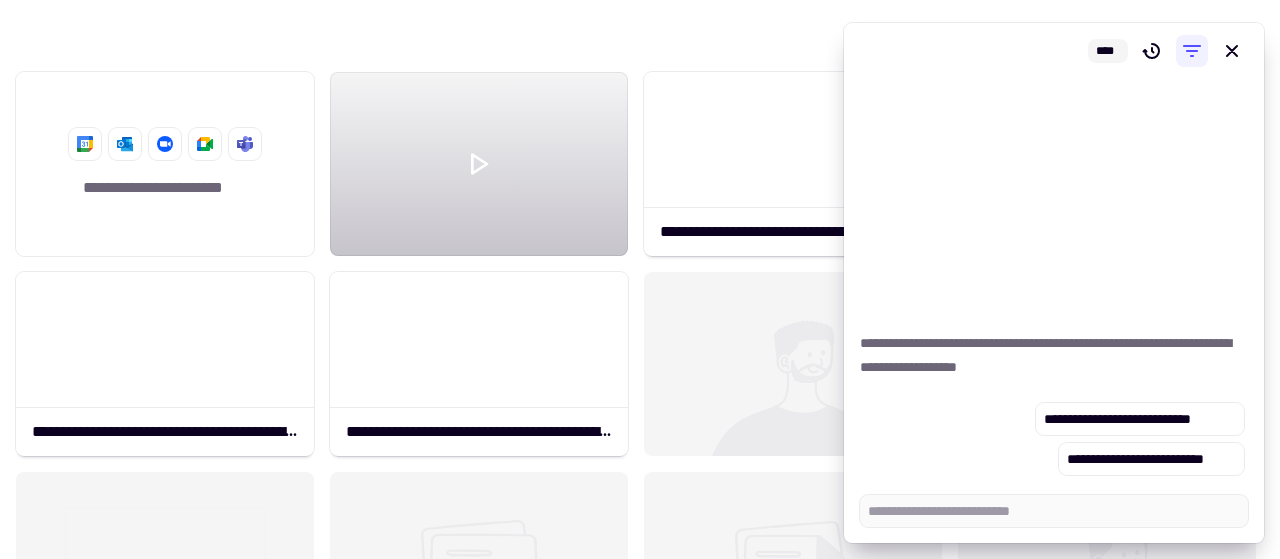 scroll, scrollTop: 16, scrollLeft: 16, axis: both 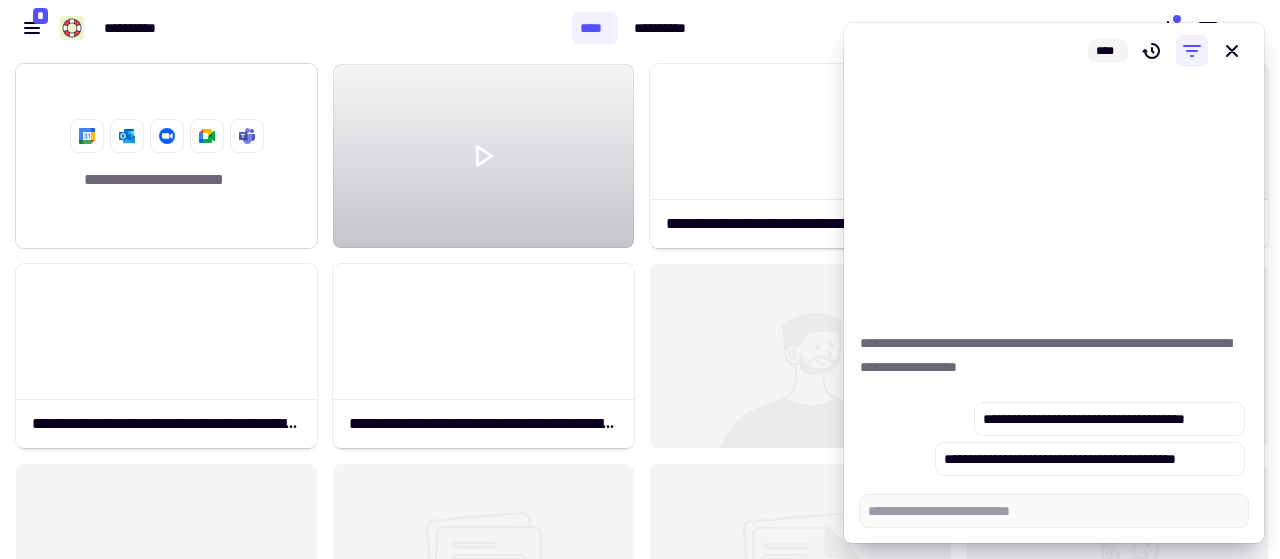 click 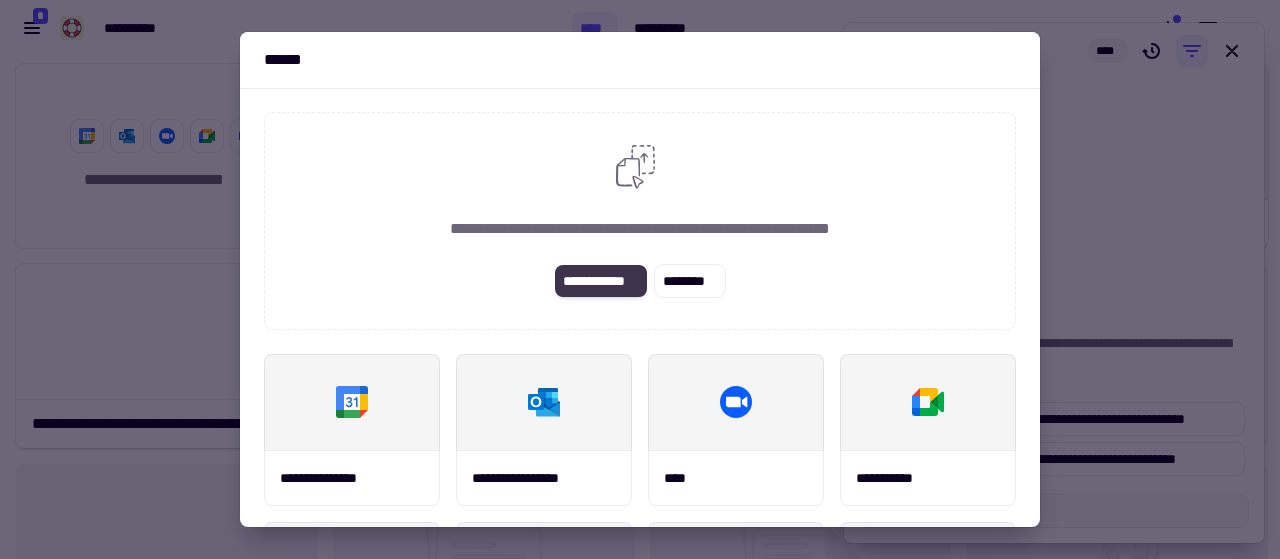 click on "**********" 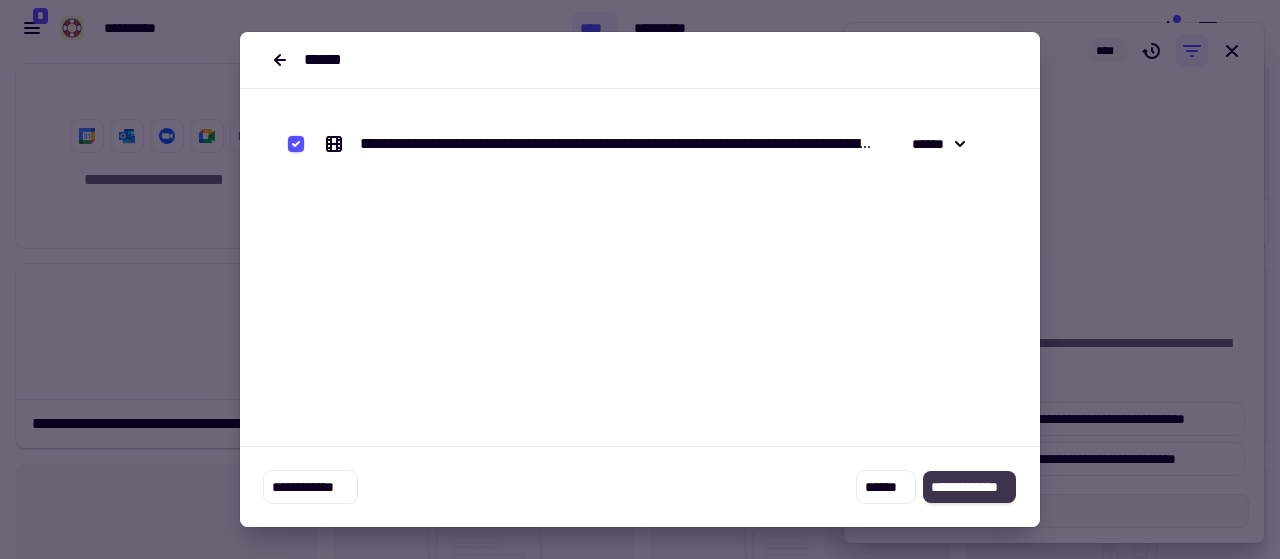 click on "**********" 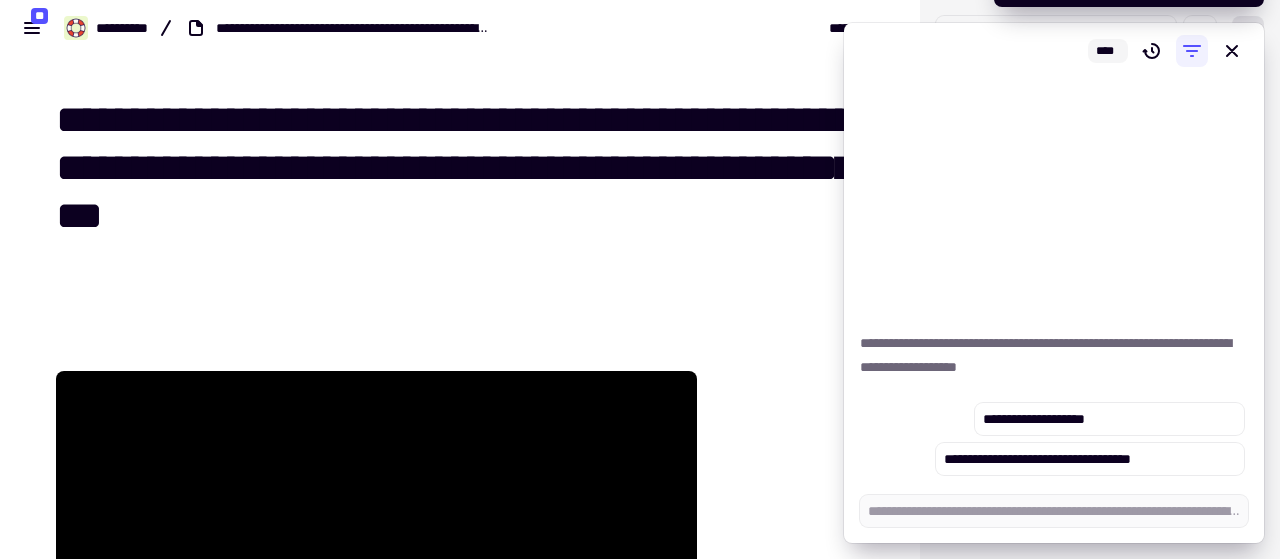 type on "*" 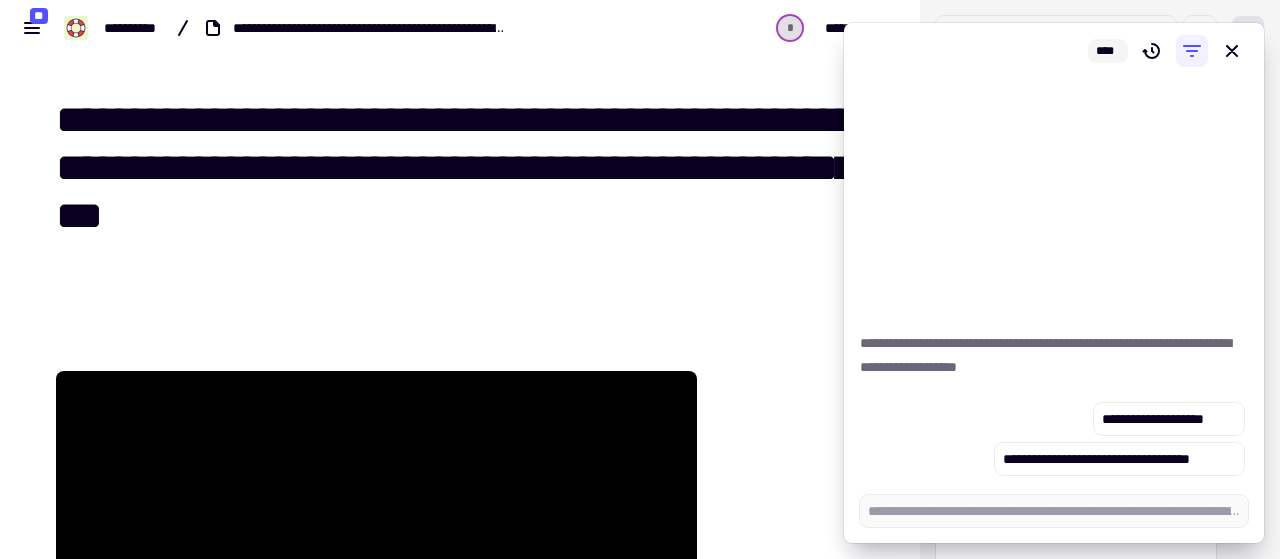 click at bounding box center [794, 819] 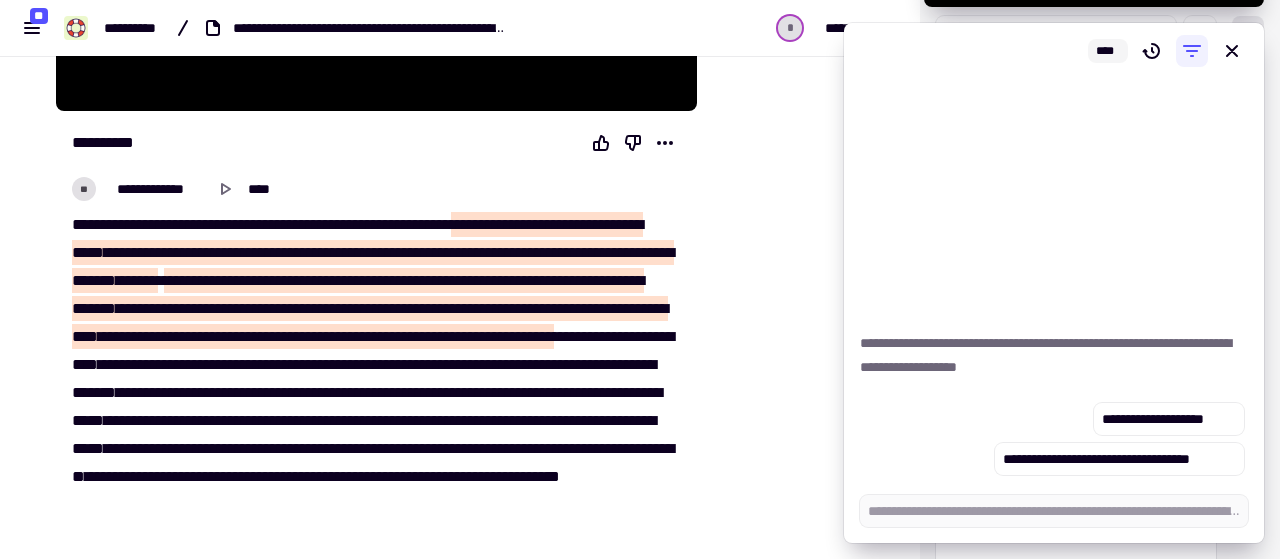 scroll, scrollTop: 650, scrollLeft: 0, axis: vertical 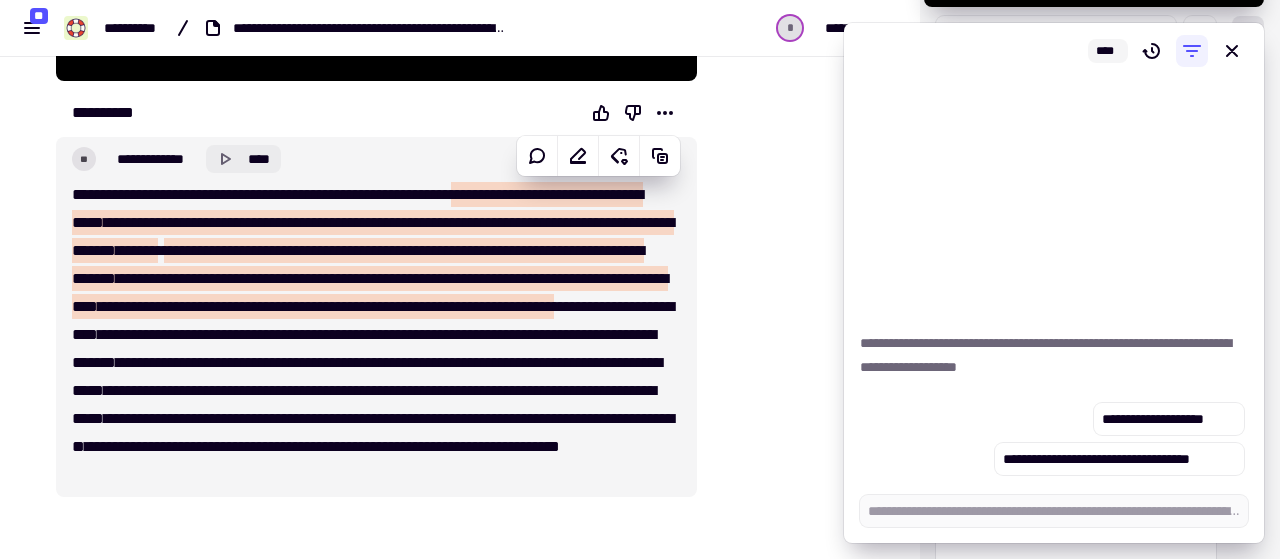 click 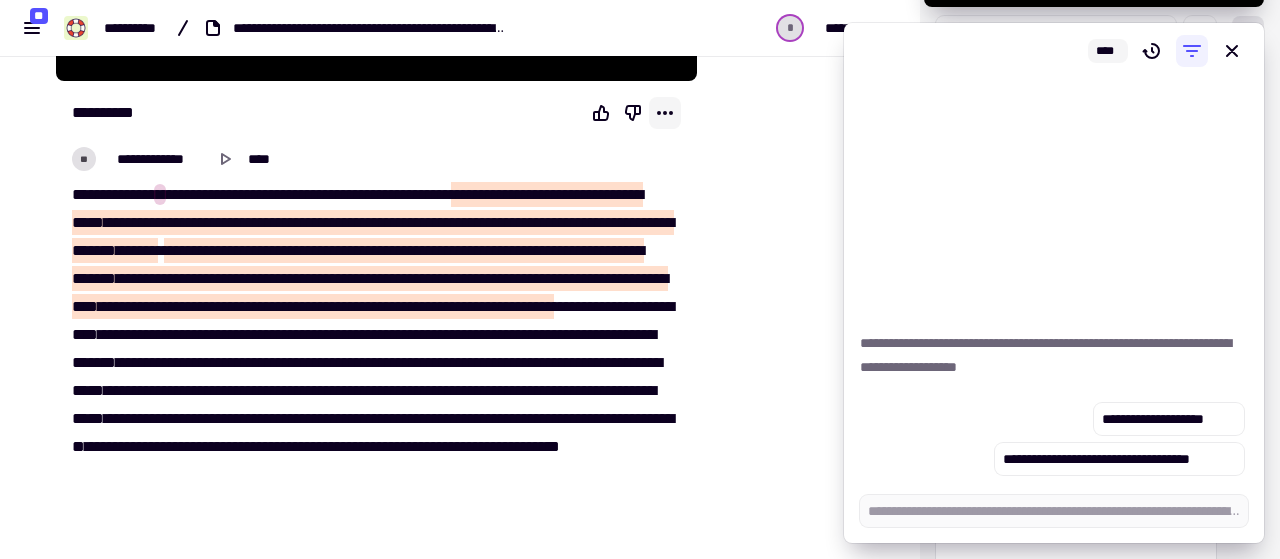 click 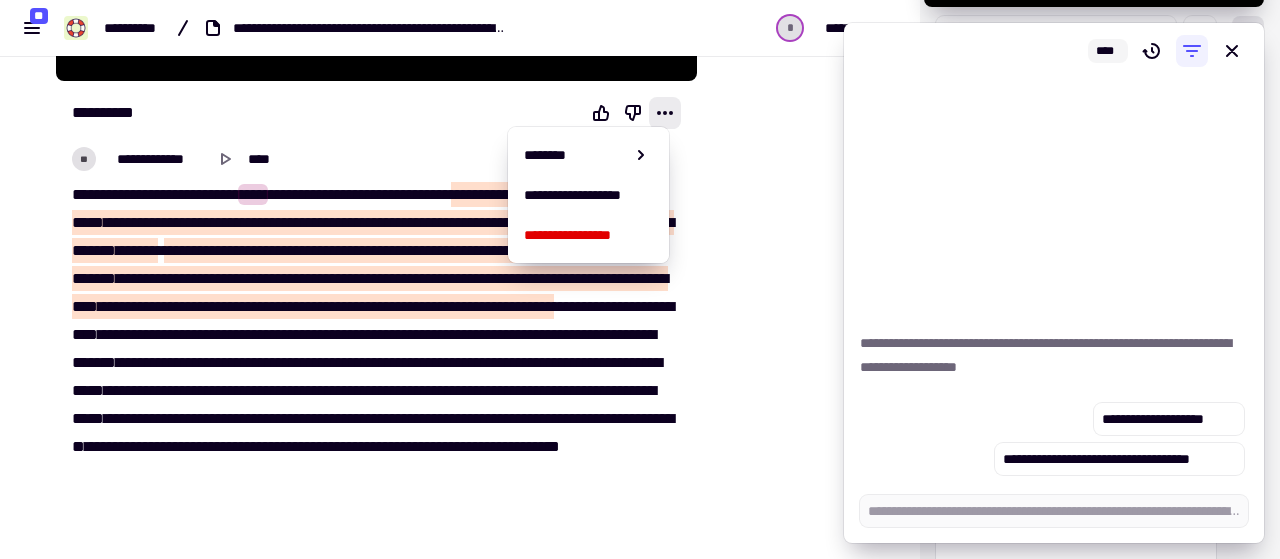 click at bounding box center [794, 169] 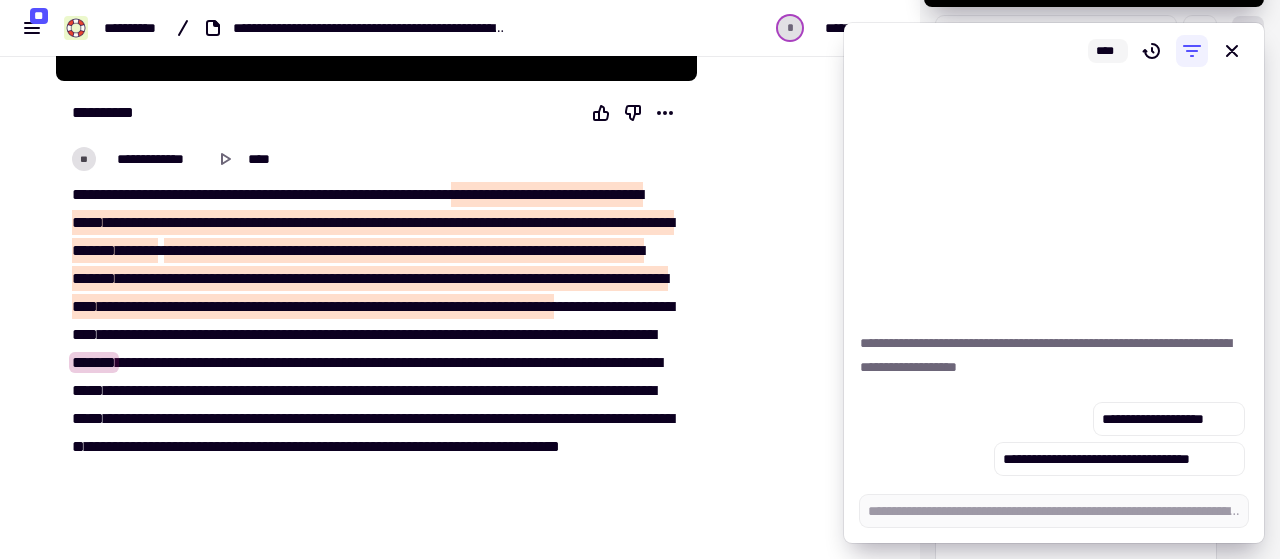 click on "****   *****   **   *   **   ***   ****   ****   ****   **   *****   ***   ***   **   ****   **   ****   ***   *   ****   **   **   **   ***   *****   ***   **   *   ***   ****   ****   **   ****   *****   ******   ****   **   ****   **   *********   *******   ***   ******   ****   *******   **   ***   ****   ***   ******   **   ****   ********   ******   *****   **   ****   ***   **   *****   **   ******   **   *******   ******   **   *****   *   ***   ***   **   **   *   *****   ***   ****   ****   *****   *****   *******   **   ***   **   ******   ****   ***   *****   ****   ****   ******   ****   *****   **   *****   *****   ******   **   ***   ***   ****   **   **   ********   ***   ****   **   **   ******   *****   ****   **   ***   *****   **   ****   ******   ****   ***   *****   *******   ***   ****   **   ****   *******   **   **   ***   *******   *   ****   **   ***   ****   ****   ***   ****   **   *****   ******   ******   **   ****   ****   **   *****   *****   *   **   **   ****   *****   **" at bounding box center [370, 335] 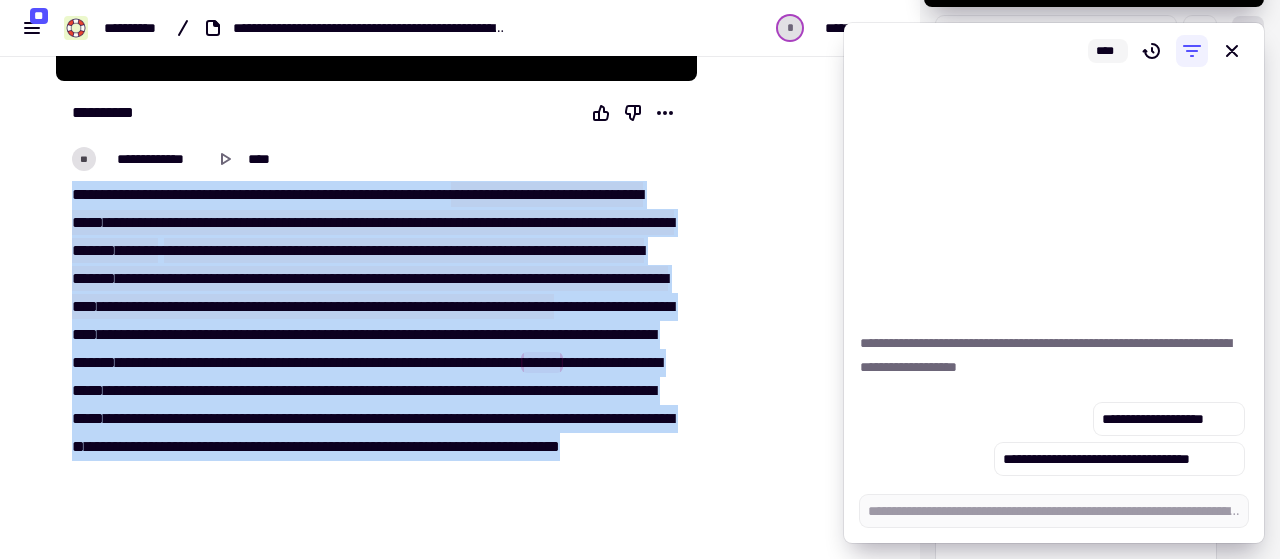 drag, startPoint x: 69, startPoint y: 183, endPoint x: 652, endPoint y: 479, distance: 653.8387 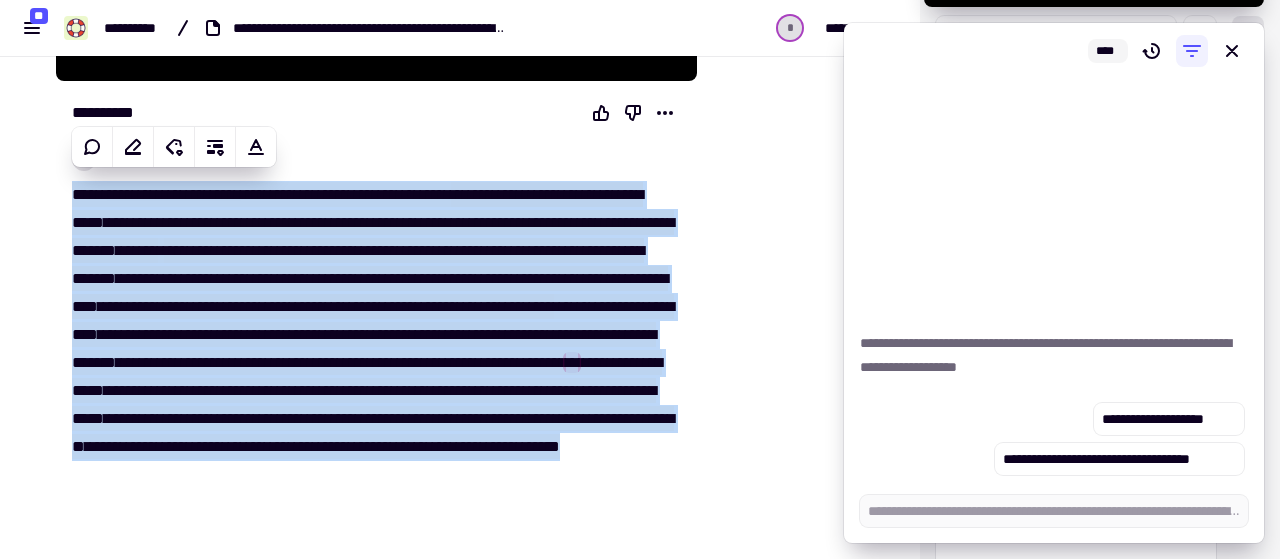copy on "****   *****   **   *   **   ***   ****   ****   ****   **   *****   ***   ***   **   ****   **   ****   ***   *   ****   **   **   **   ***   *****   ***   **   *   ***   ****   ****   **   ****   *****   ******   ****   **   ****   **   *********   *******   ***   ******   ****   *******   **   ***   ****   ***   ******   **   ****   ********   ******   *****   **   ****   ***   **   *****   **   ******   **   *******   ******   **   *****   *   ***   ***   **   **   *   *****   ***   ****   ****   *****   *****   *******   **   ***   **   ******   ****   ***   *****   ****   ****   ******   ****   *****   **   *****   *****   ******   **   ***   ***   ****   **   **   ********   ***   ****   **   **   ******   *****   ****   **   ***   *****   **   ****   ******   ****   ***   *****   *******   ***   ****   **   ****   *******   **   **   ***   *******   *   ****   **   ***   ****   ****   ***   ****   **   *****   ******   ******   **   ****   ****   **   *****   *****   *   **   **   ****   *****   **..." 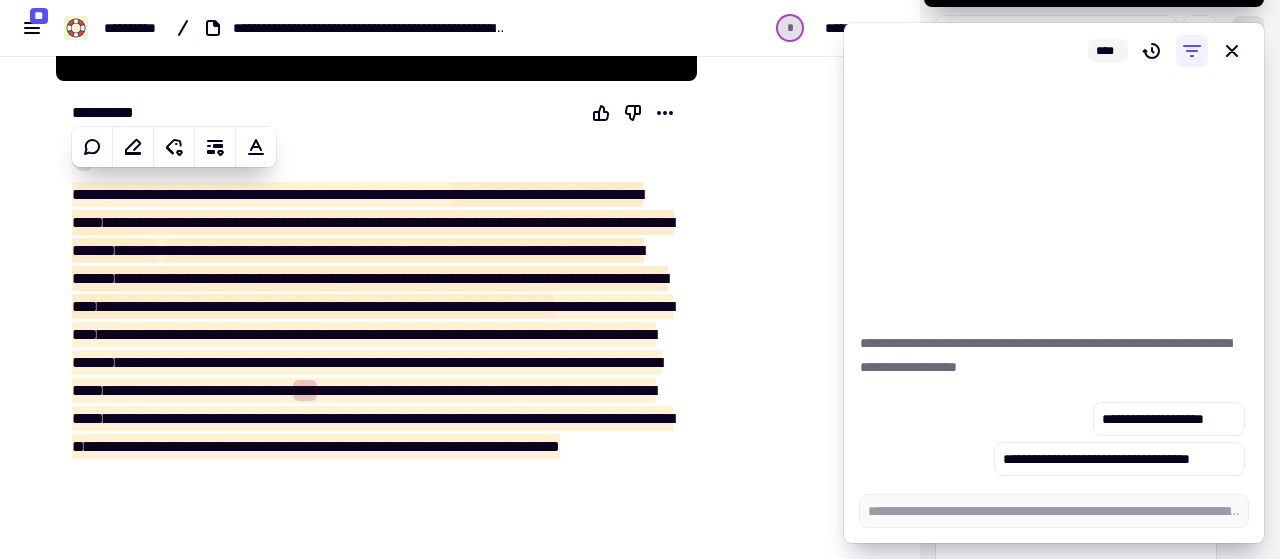 click at bounding box center (1256, 279) 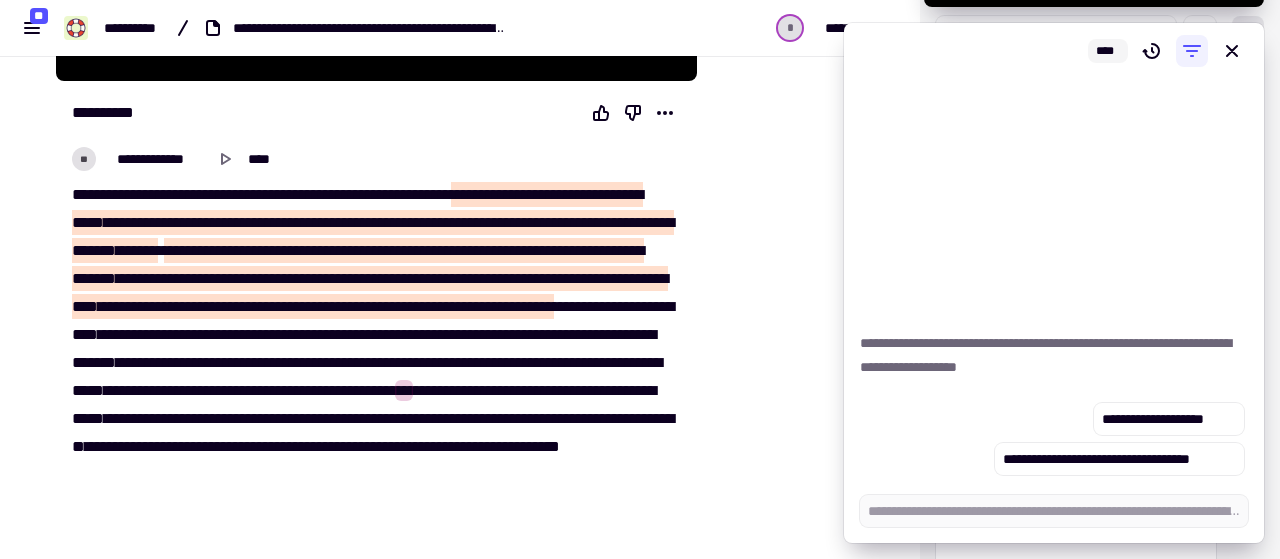 click at bounding box center [794, 169] 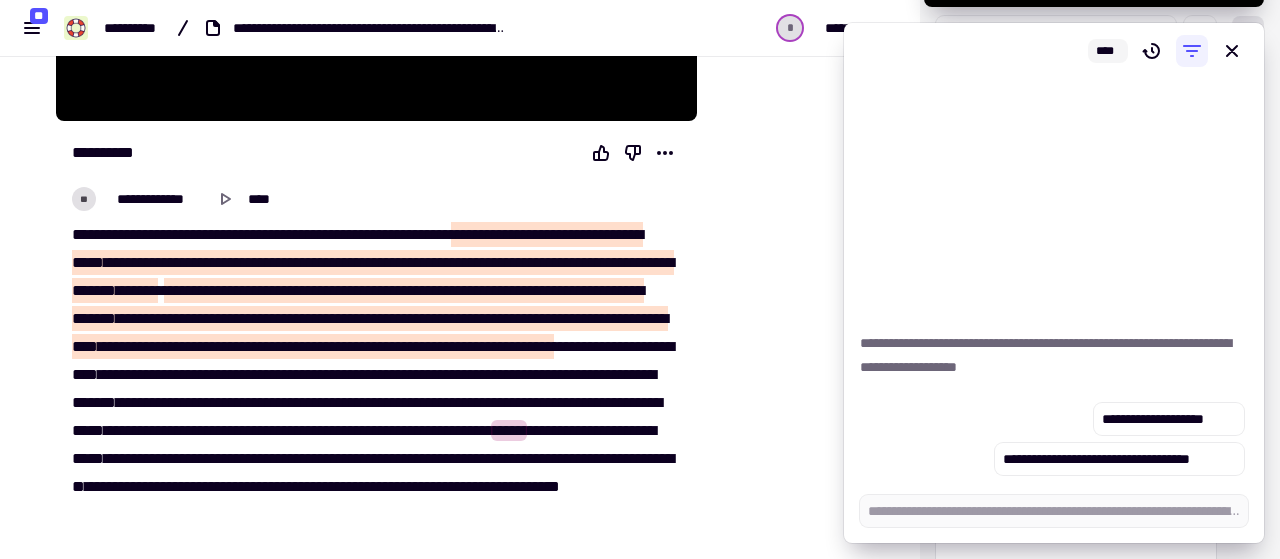 type on "****" 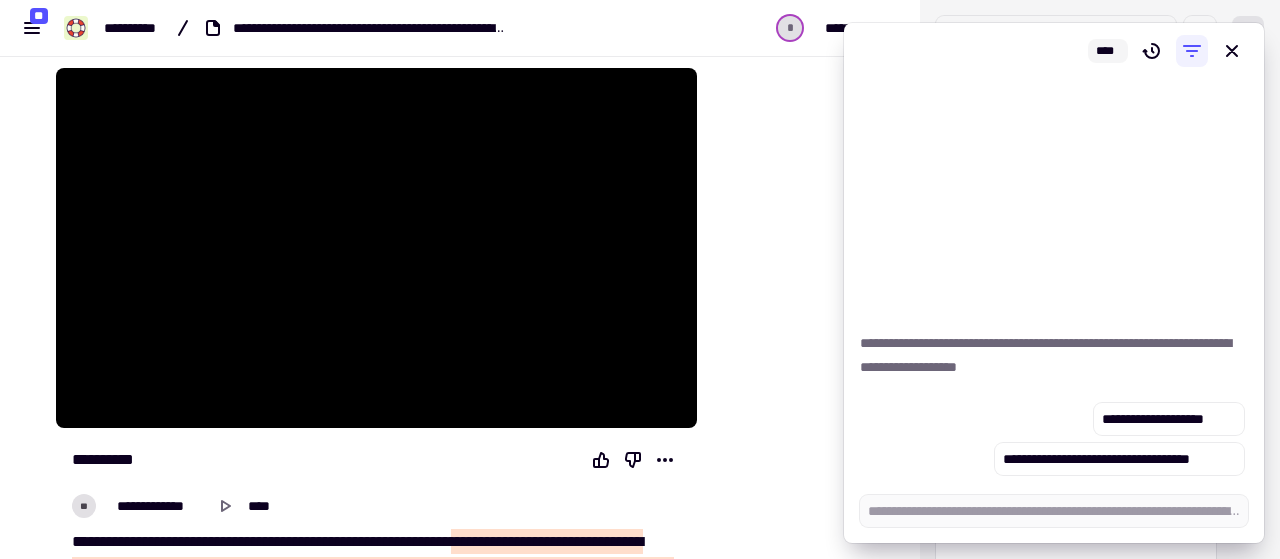 scroll, scrollTop: 290, scrollLeft: 0, axis: vertical 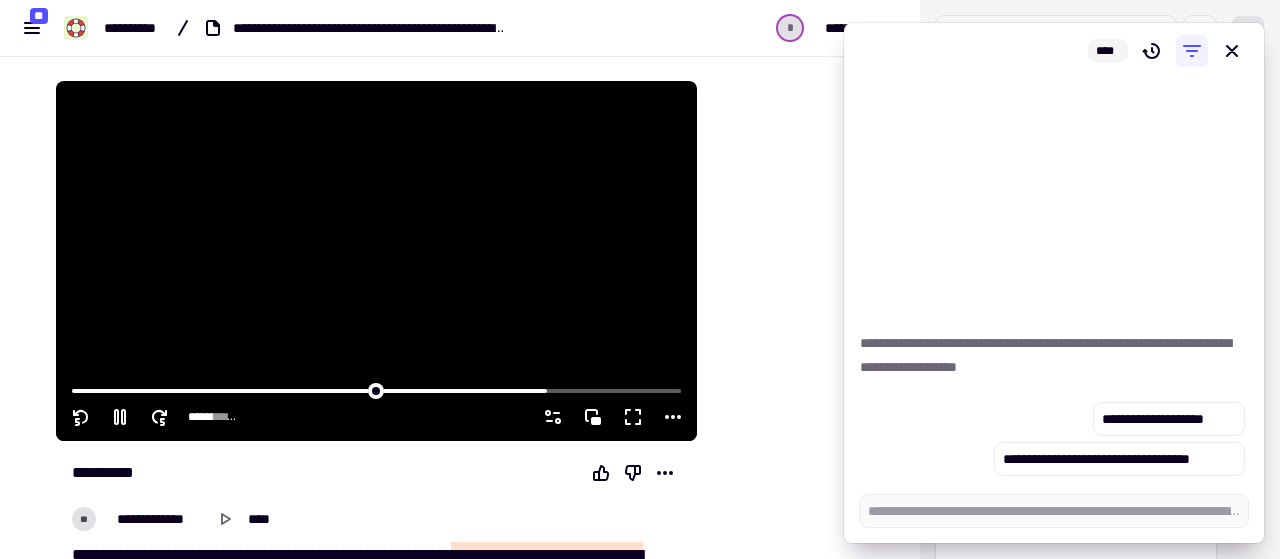 drag, startPoint x: 0, startPoint y: 259, endPoint x: 266, endPoint y: 225, distance: 268.16412 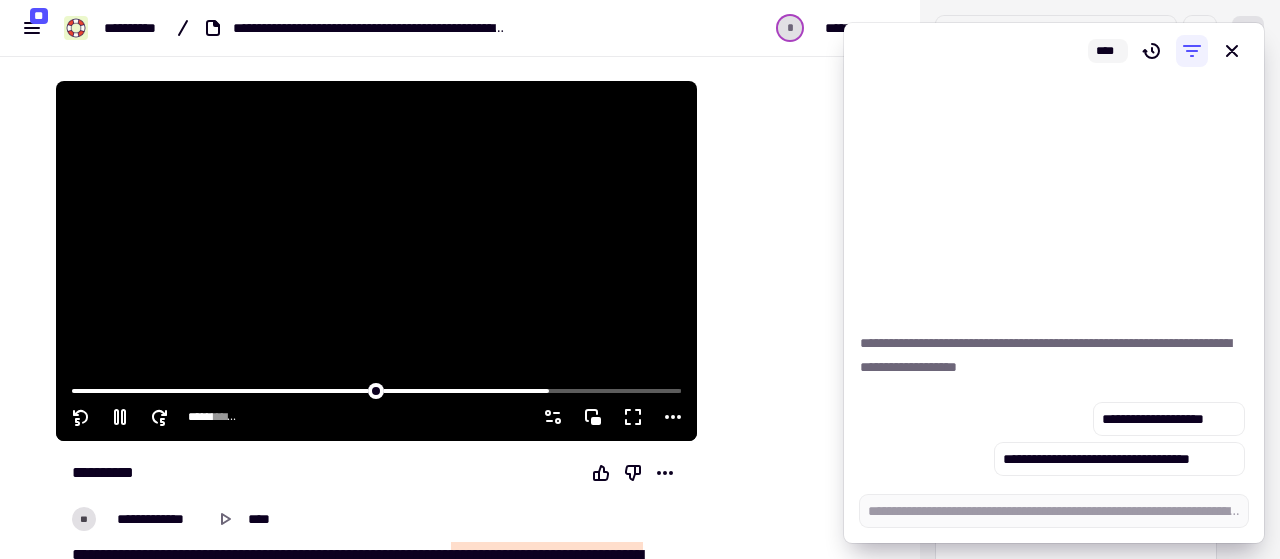 click at bounding box center [376, 261] 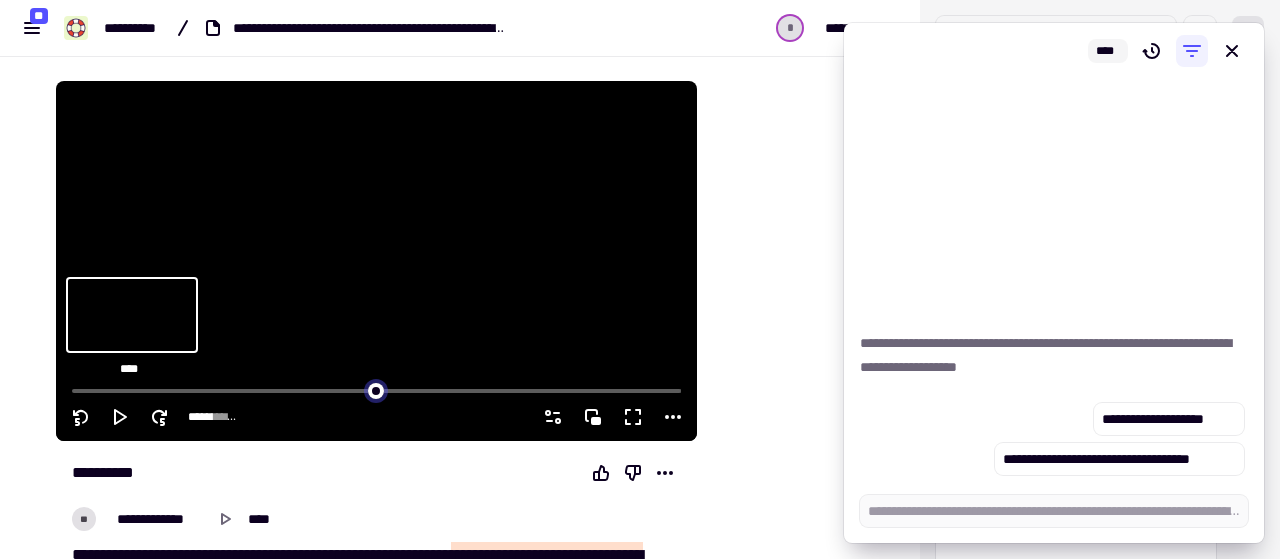 click at bounding box center [376, 389] 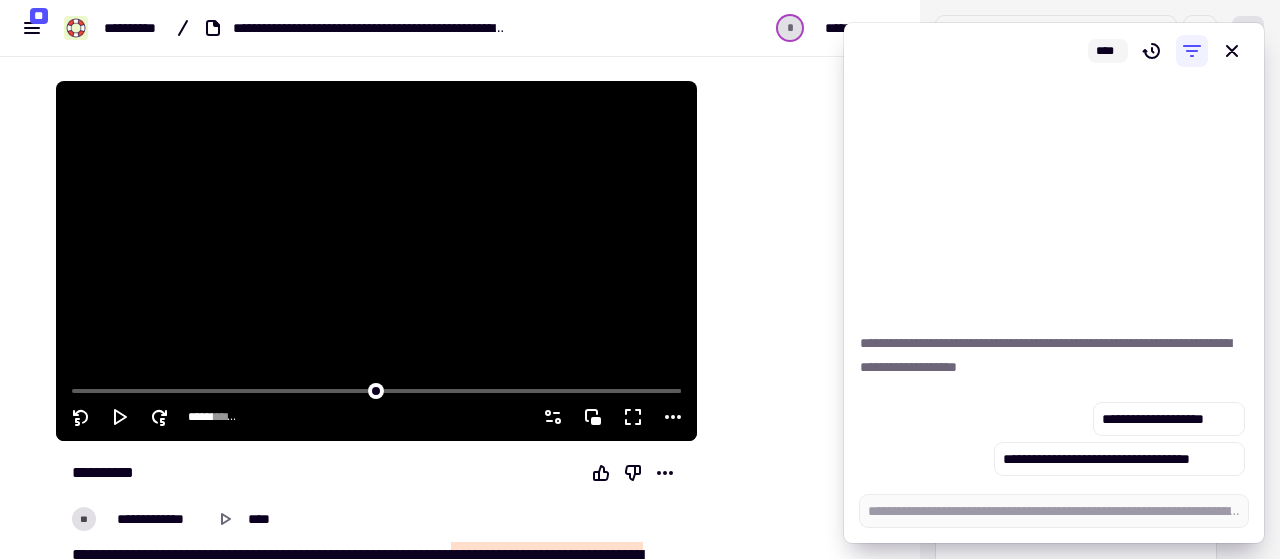 click 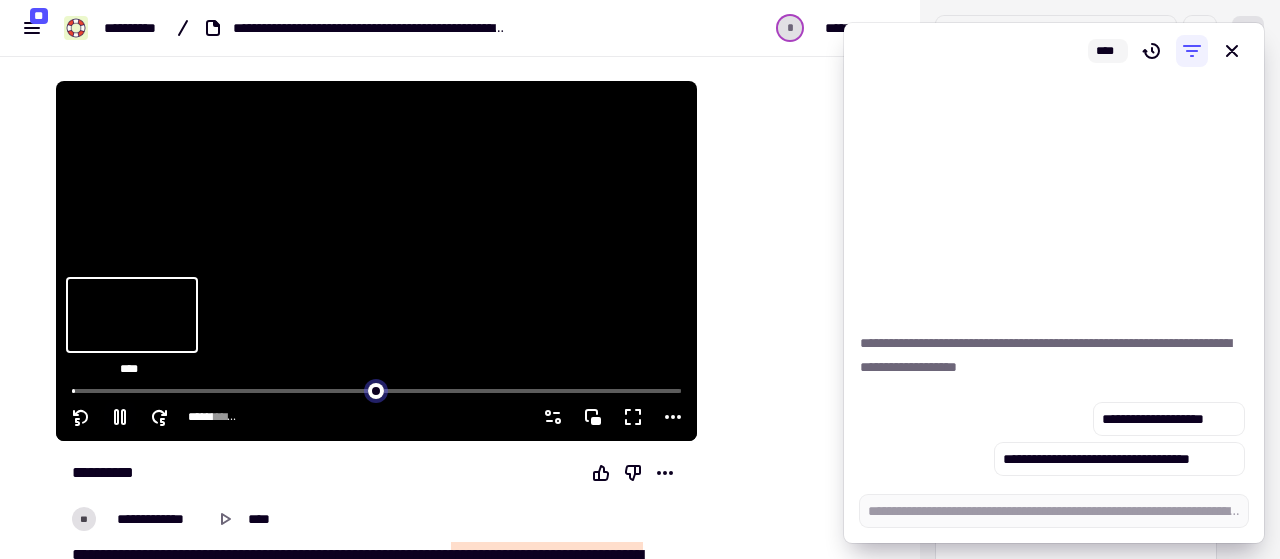 click at bounding box center [376, 389] 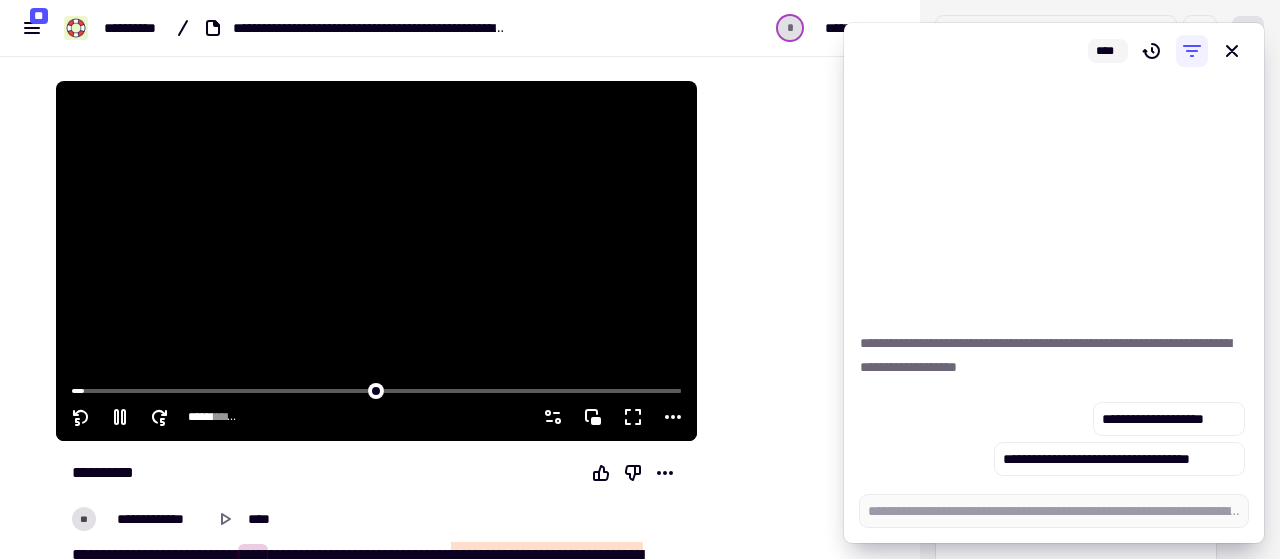click 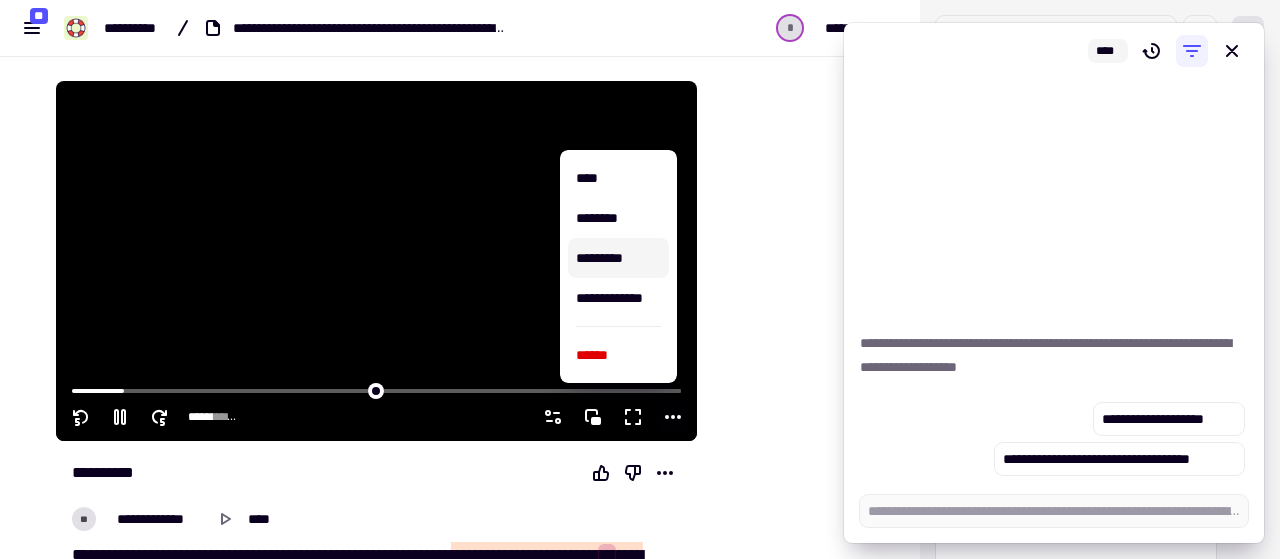 click at bounding box center (376, 261) 